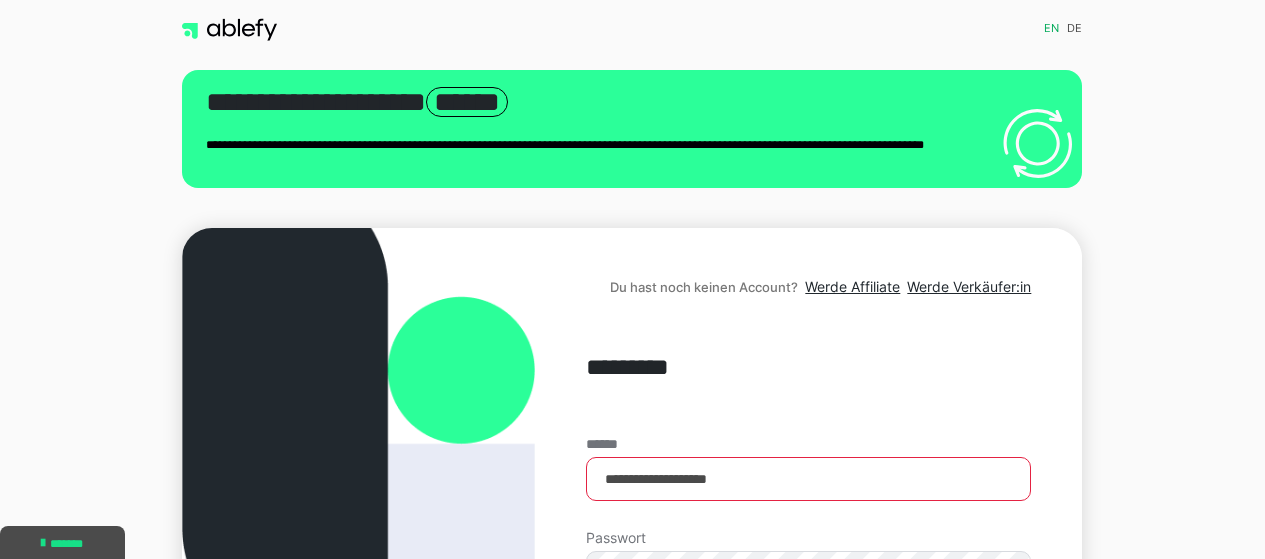 scroll, scrollTop: 0, scrollLeft: 0, axis: both 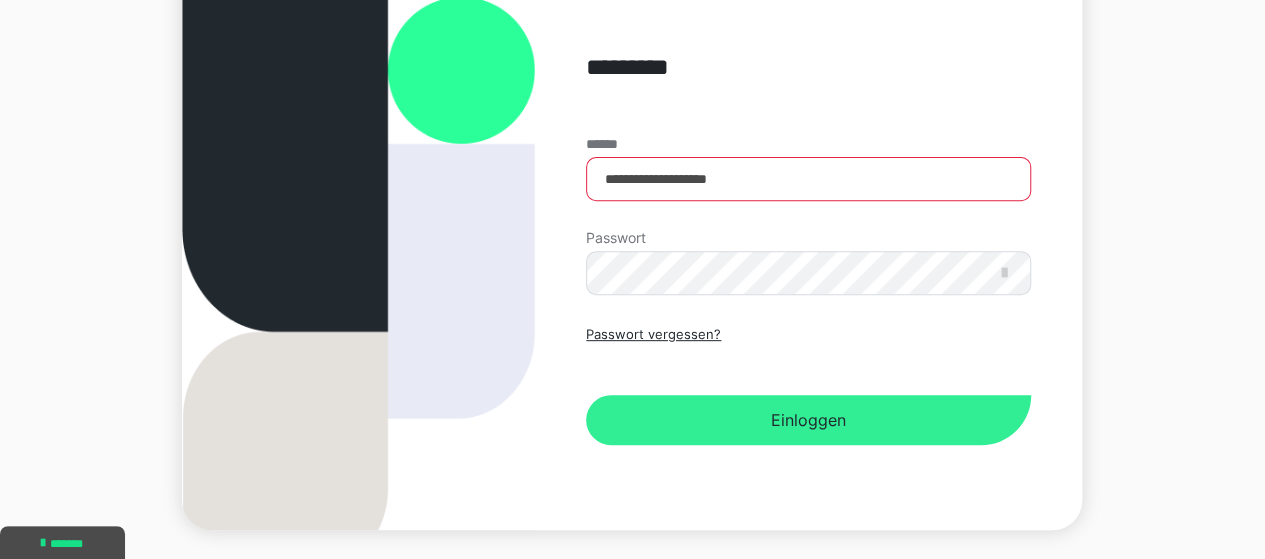 click on "Einloggen" at bounding box center (808, 420) 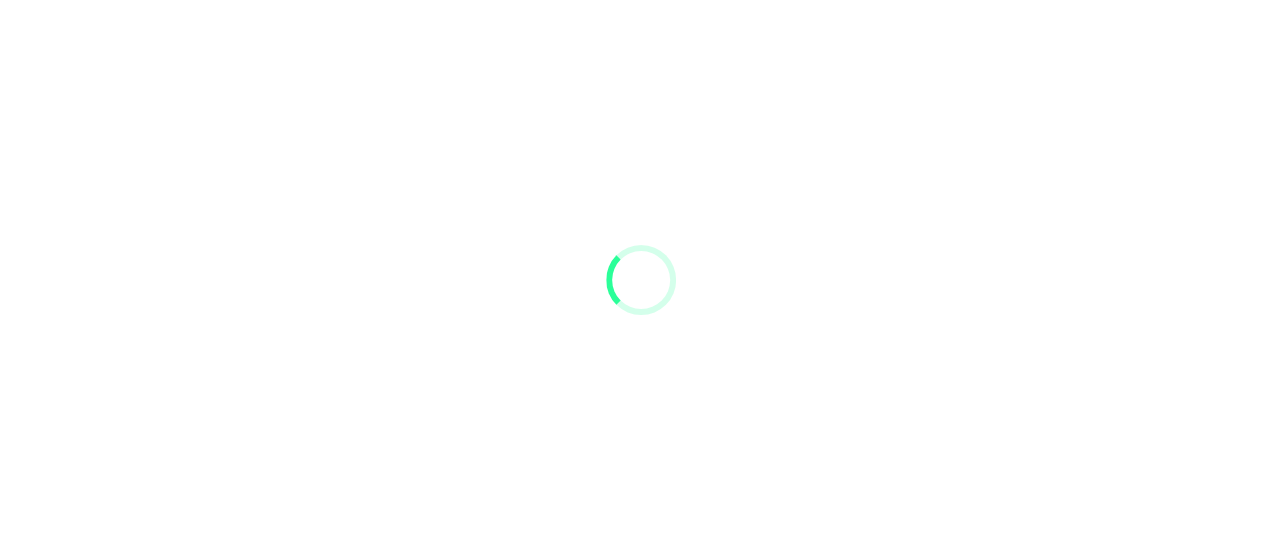 scroll, scrollTop: 0, scrollLeft: 0, axis: both 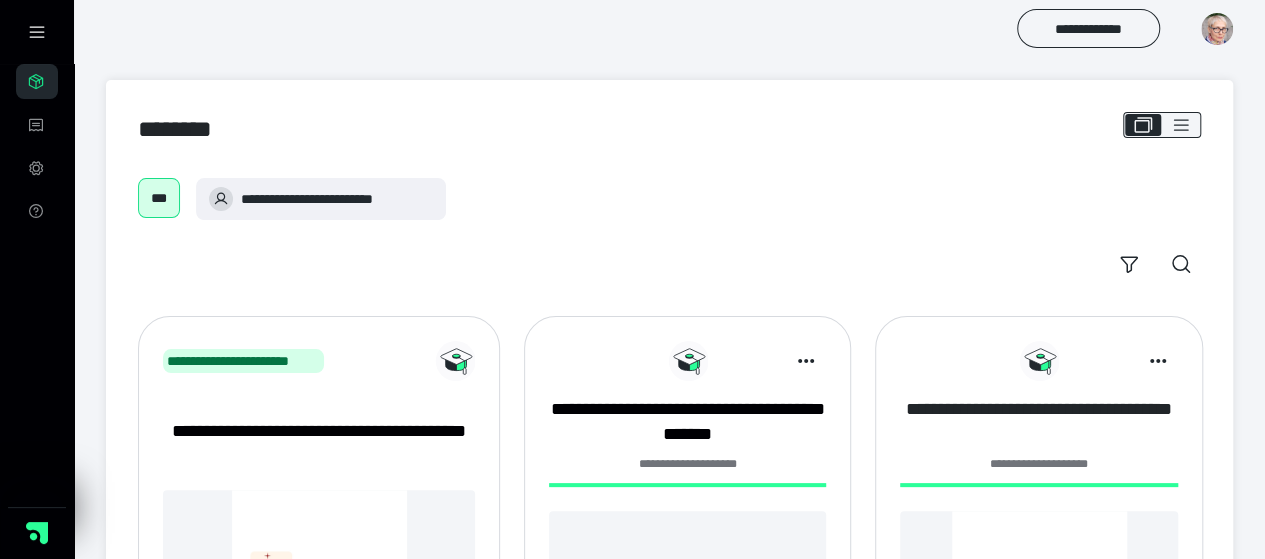click on "**********" at bounding box center [1038, 422] 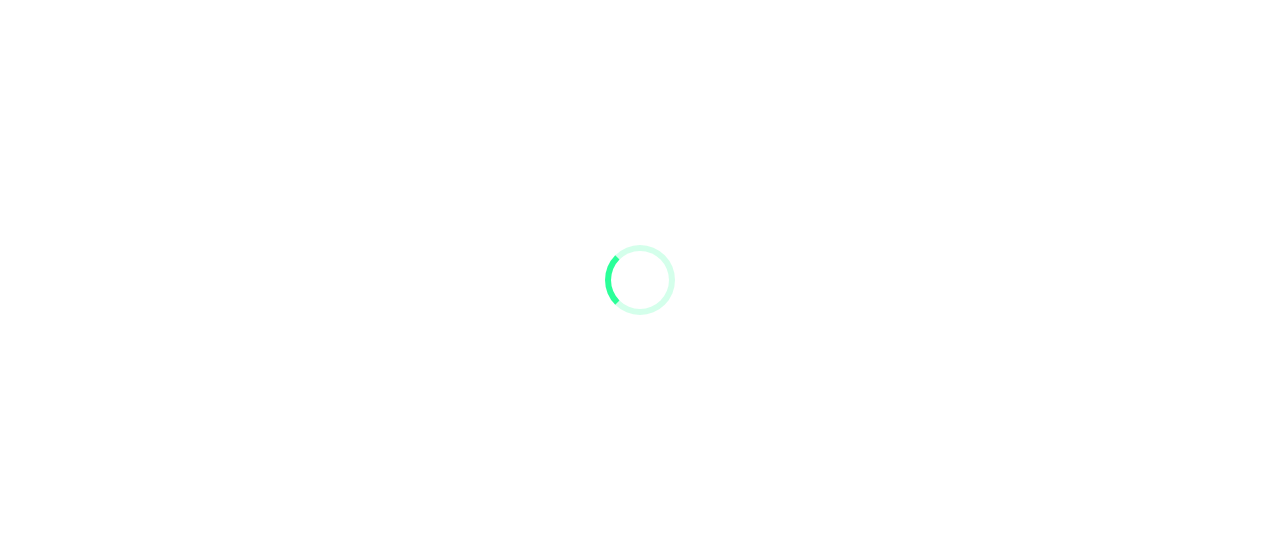 scroll, scrollTop: 0, scrollLeft: 0, axis: both 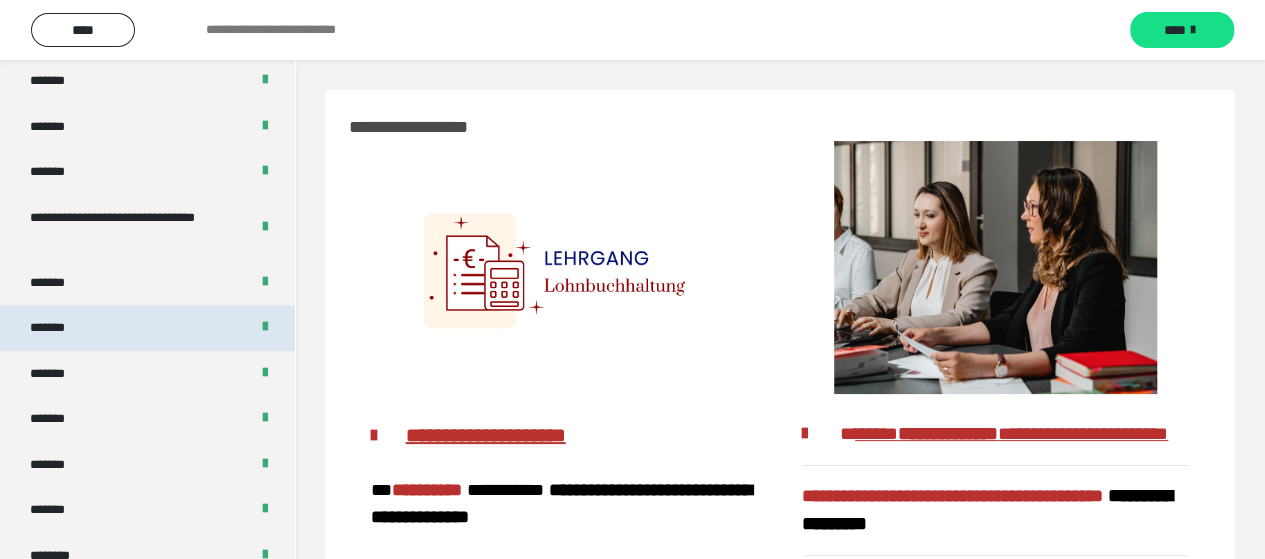 click on "*******" at bounding box center [147, 328] 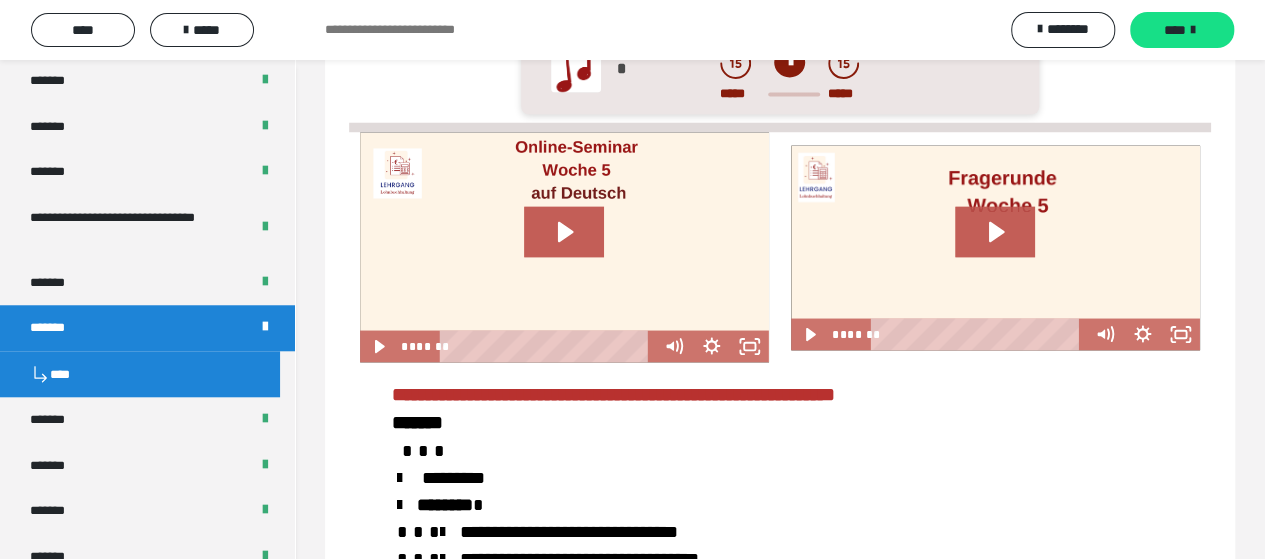 scroll, scrollTop: 1700, scrollLeft: 0, axis: vertical 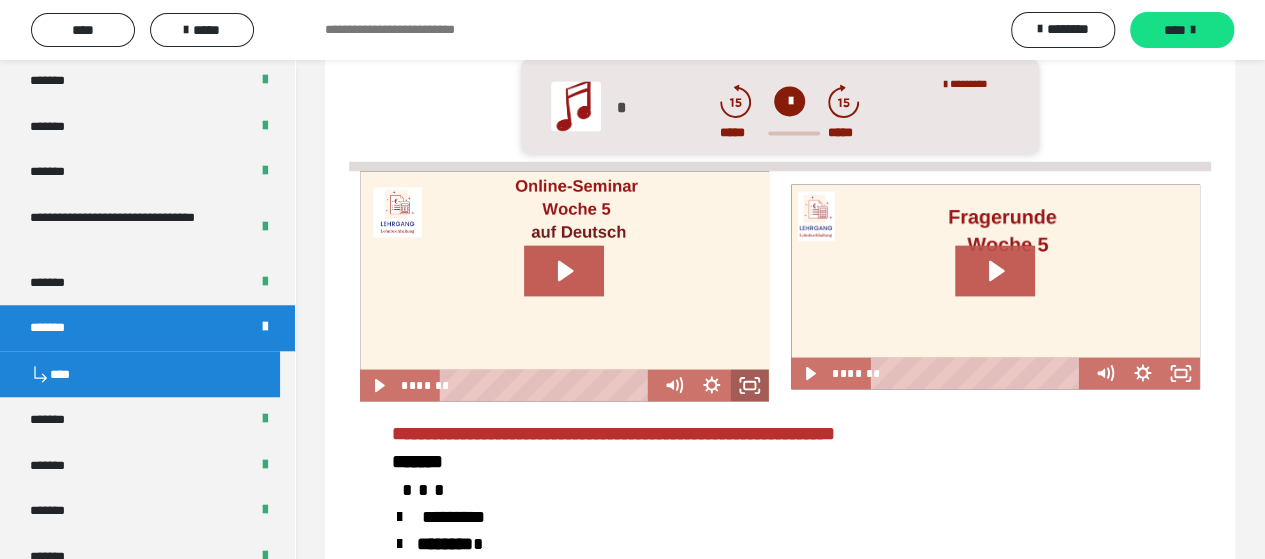 click 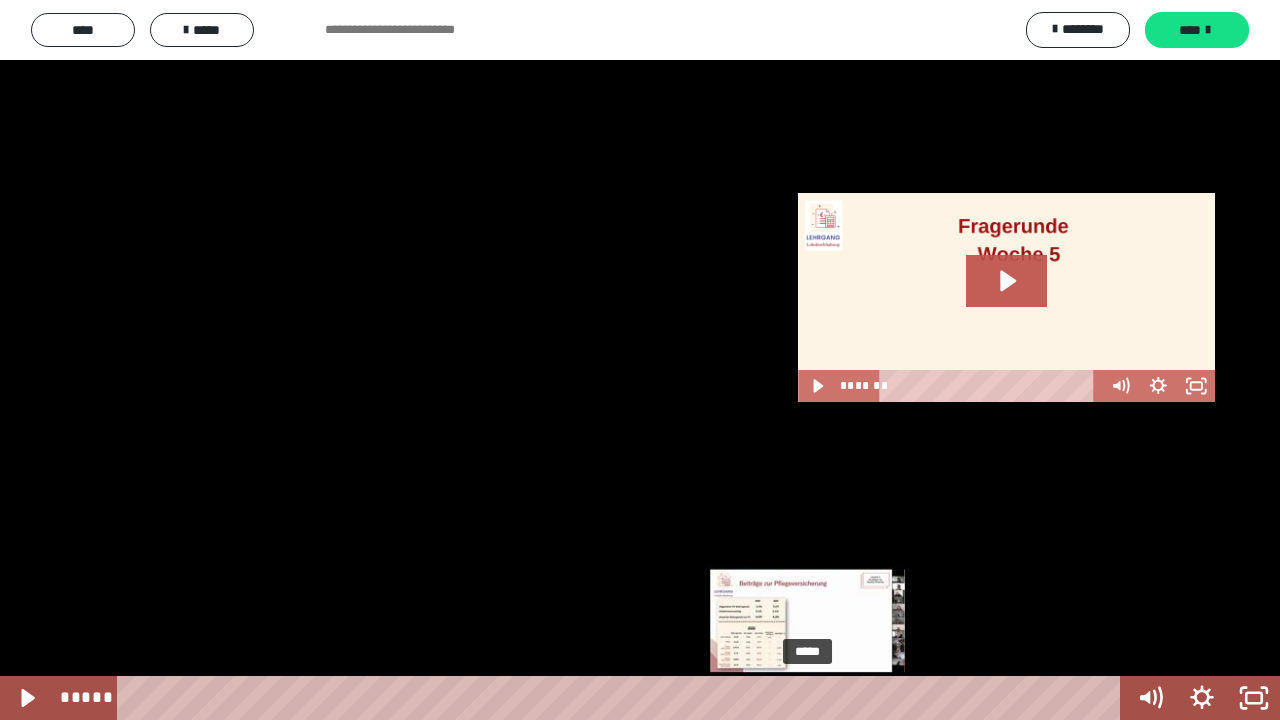 click on "*****" at bounding box center (622, 698) 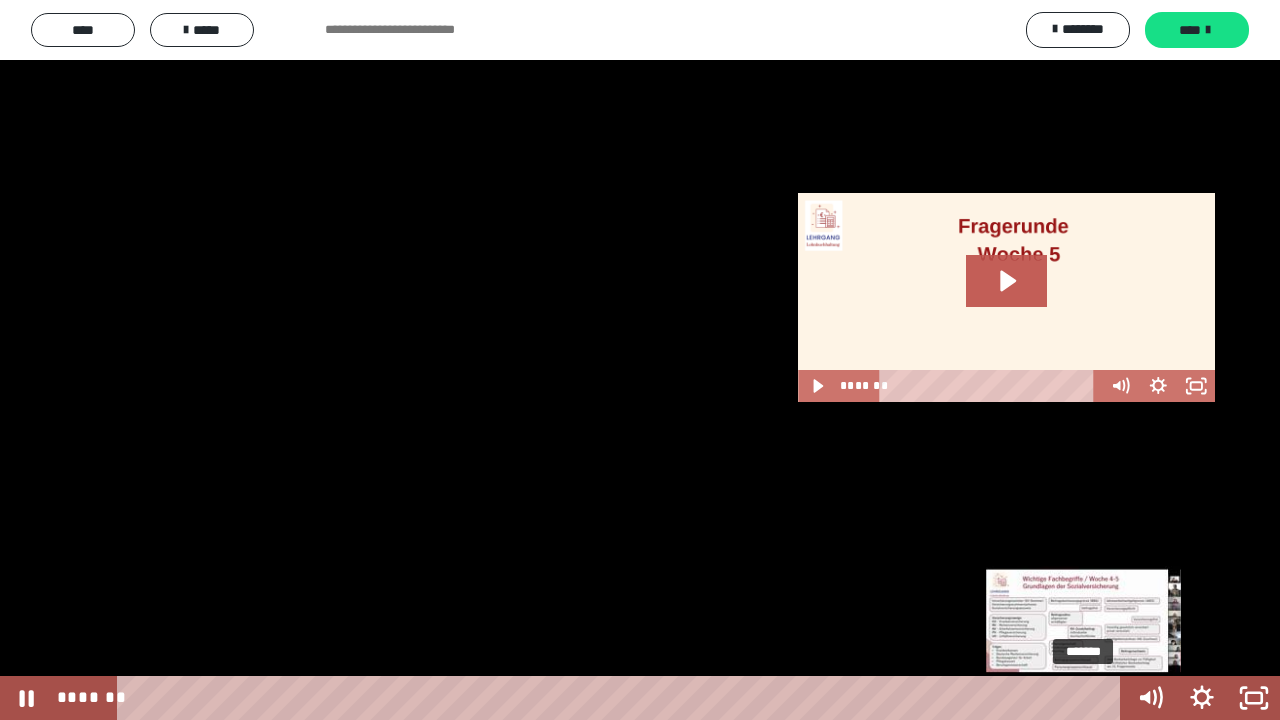 drag, startPoint x: 1066, startPoint y: 697, endPoint x: 1084, endPoint y: 698, distance: 18.027756 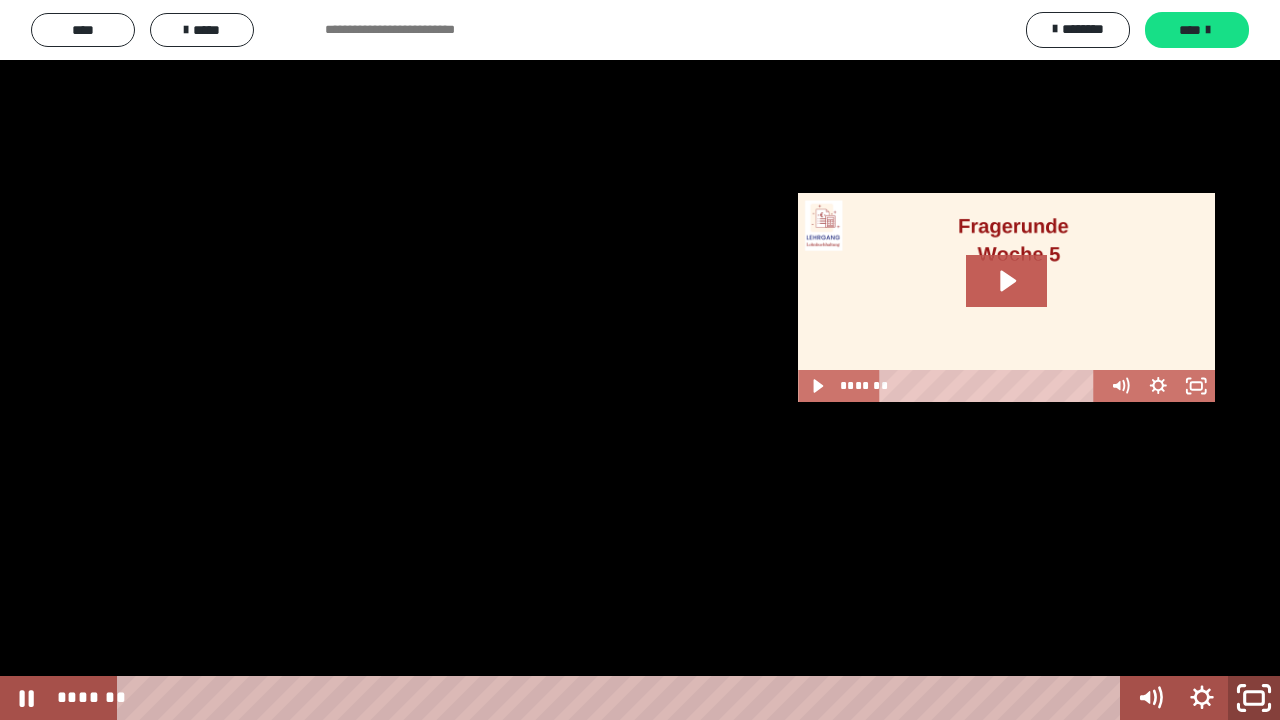 click 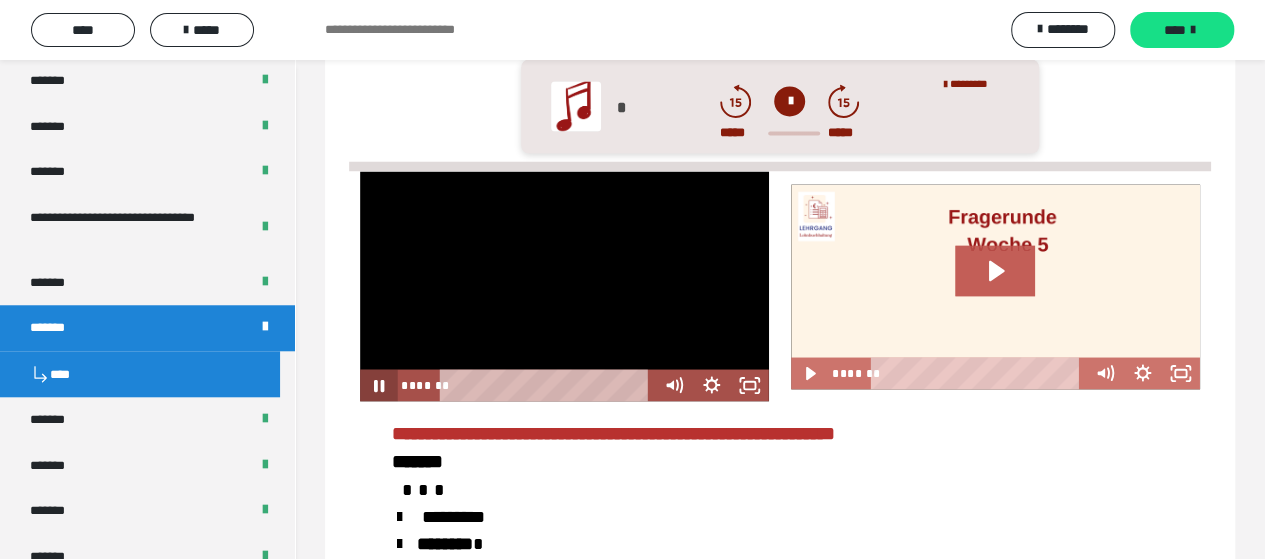 click 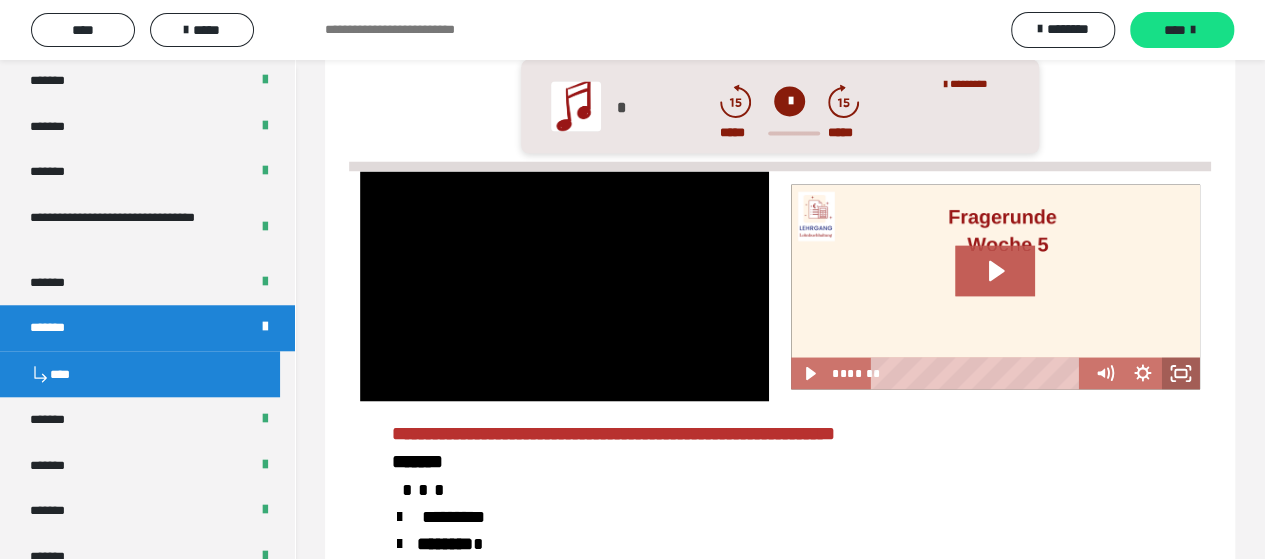 click 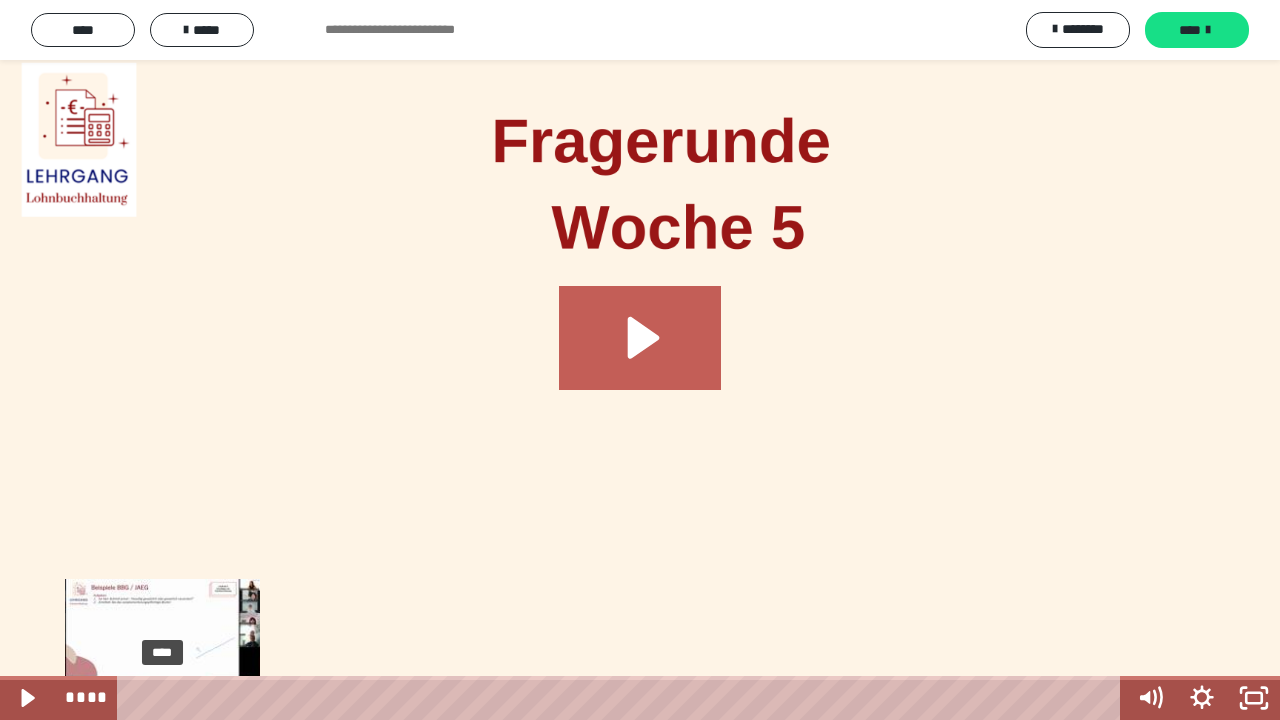 click on "****" at bounding box center (622, 698) 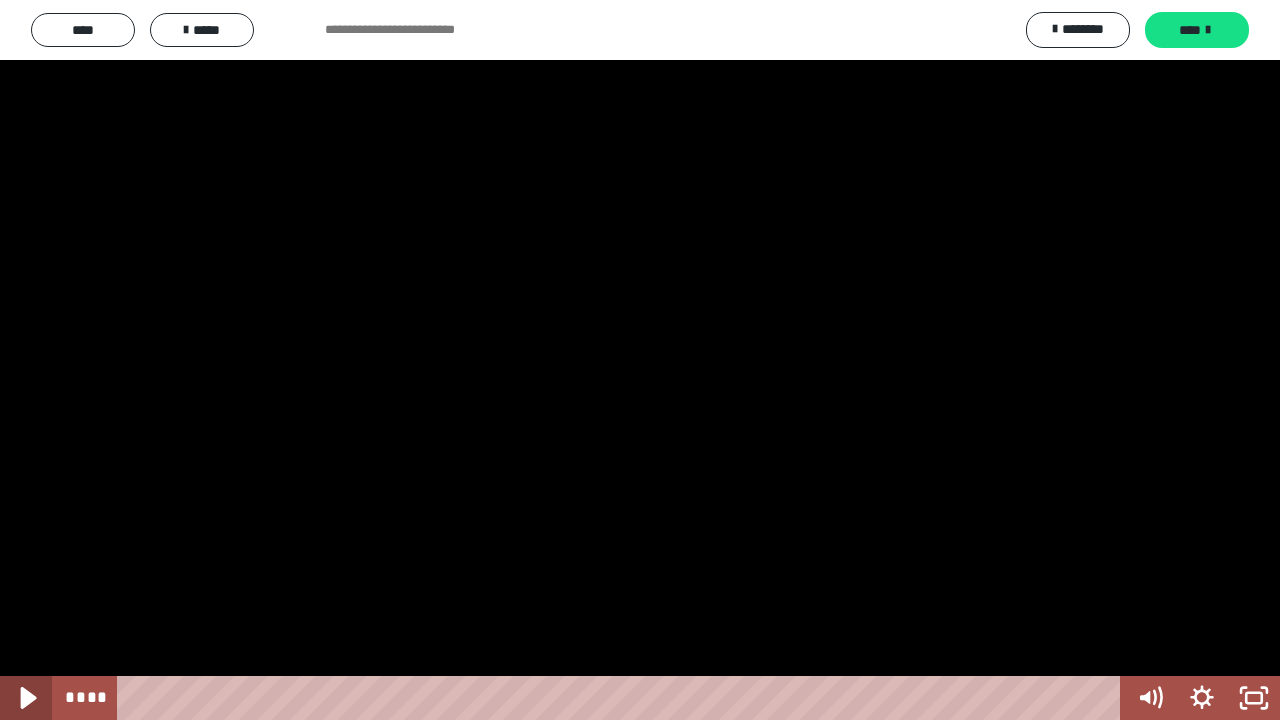 click 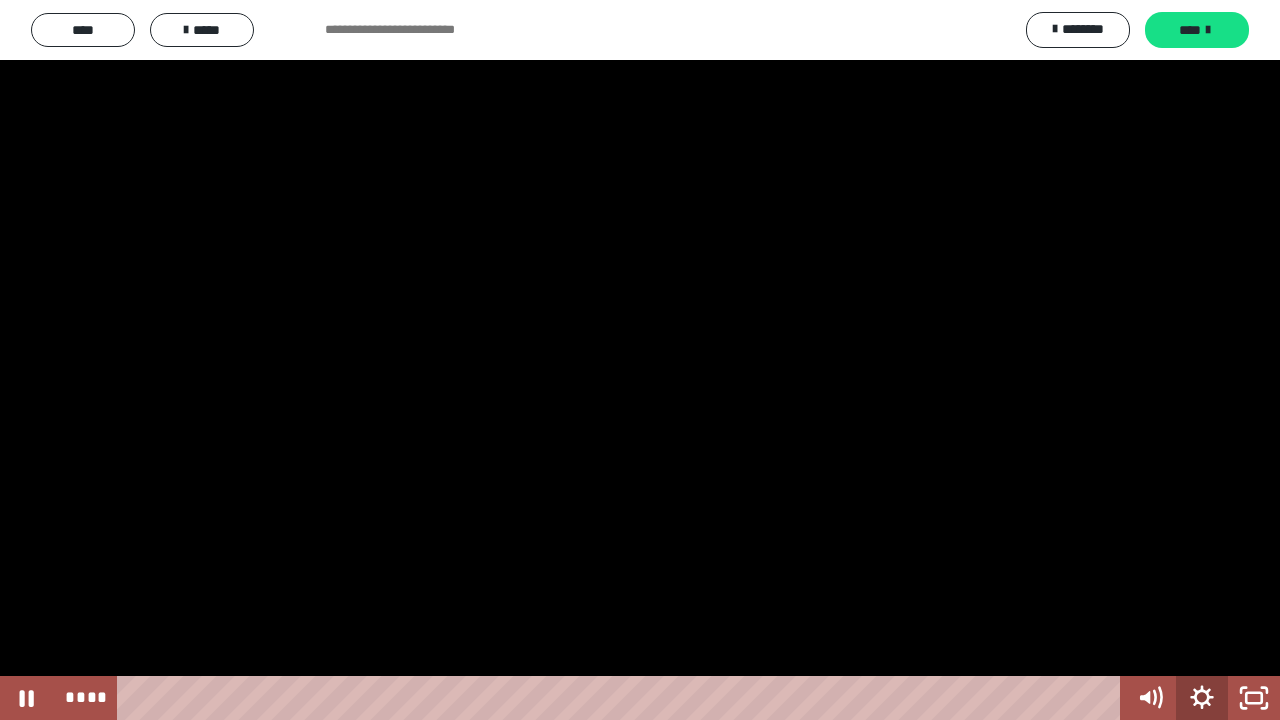 click 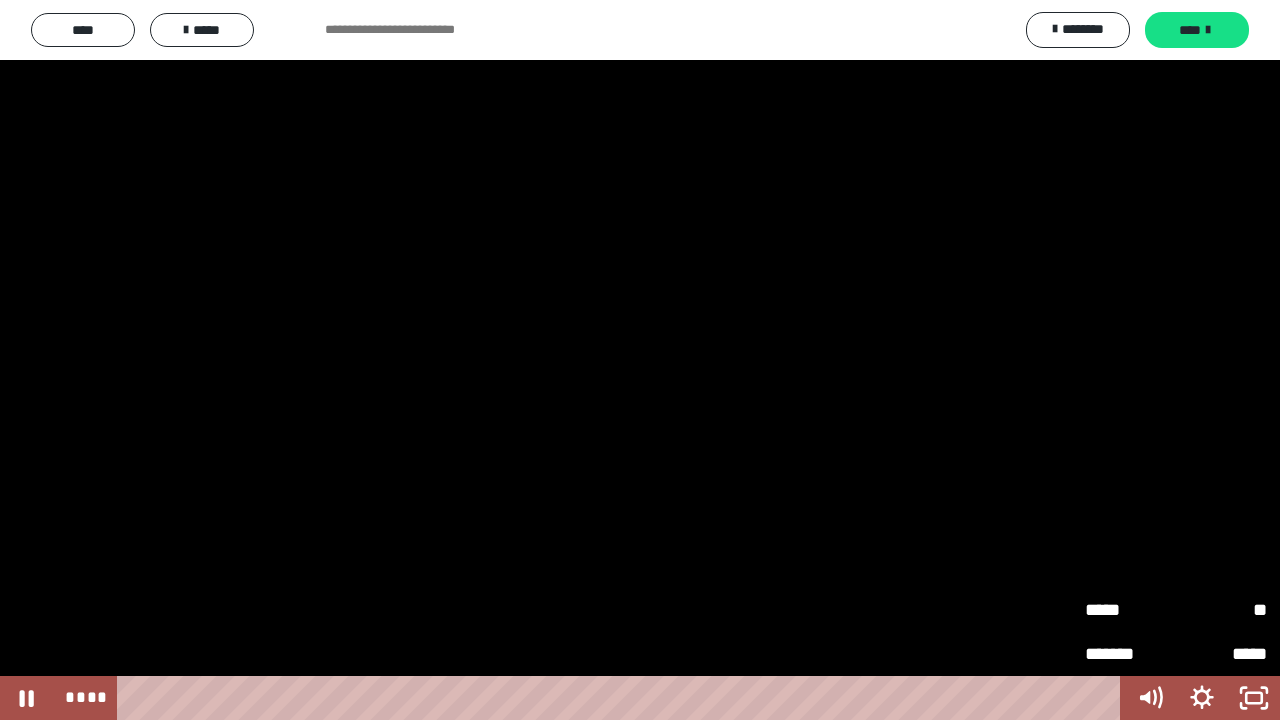 click on "**" at bounding box center [1221, 609] 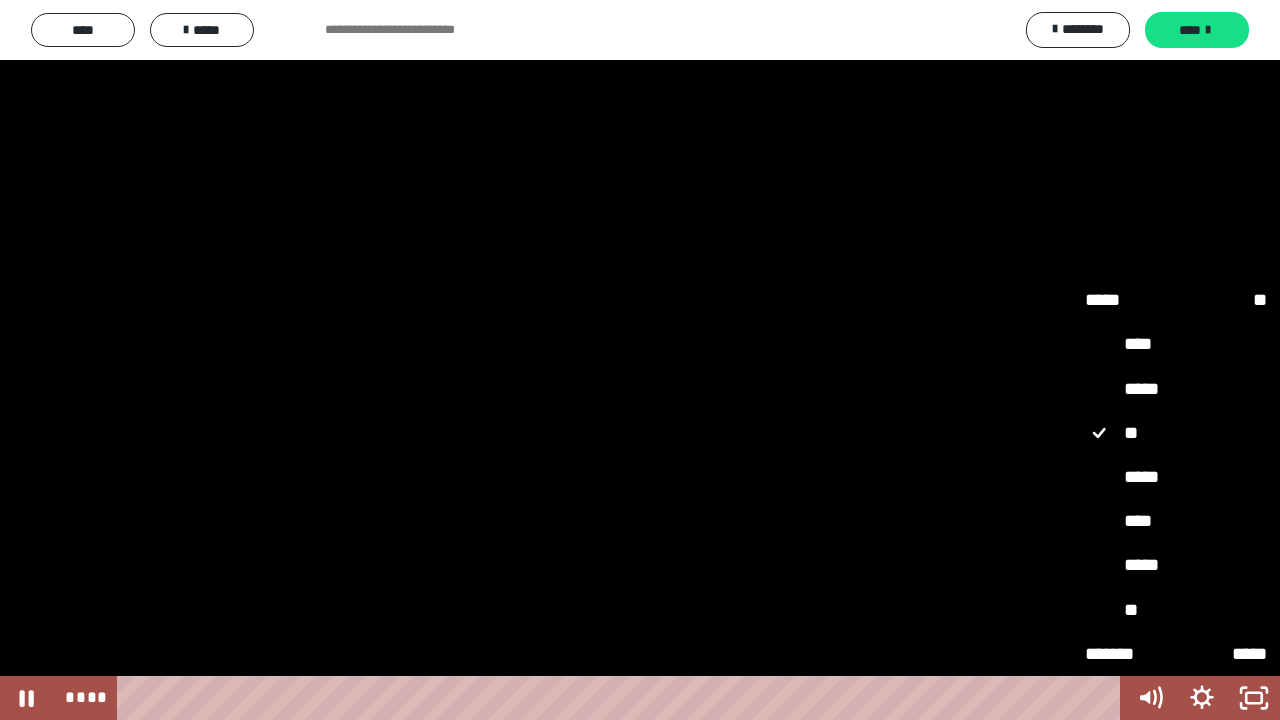 click on "****" at bounding box center [1176, 521] 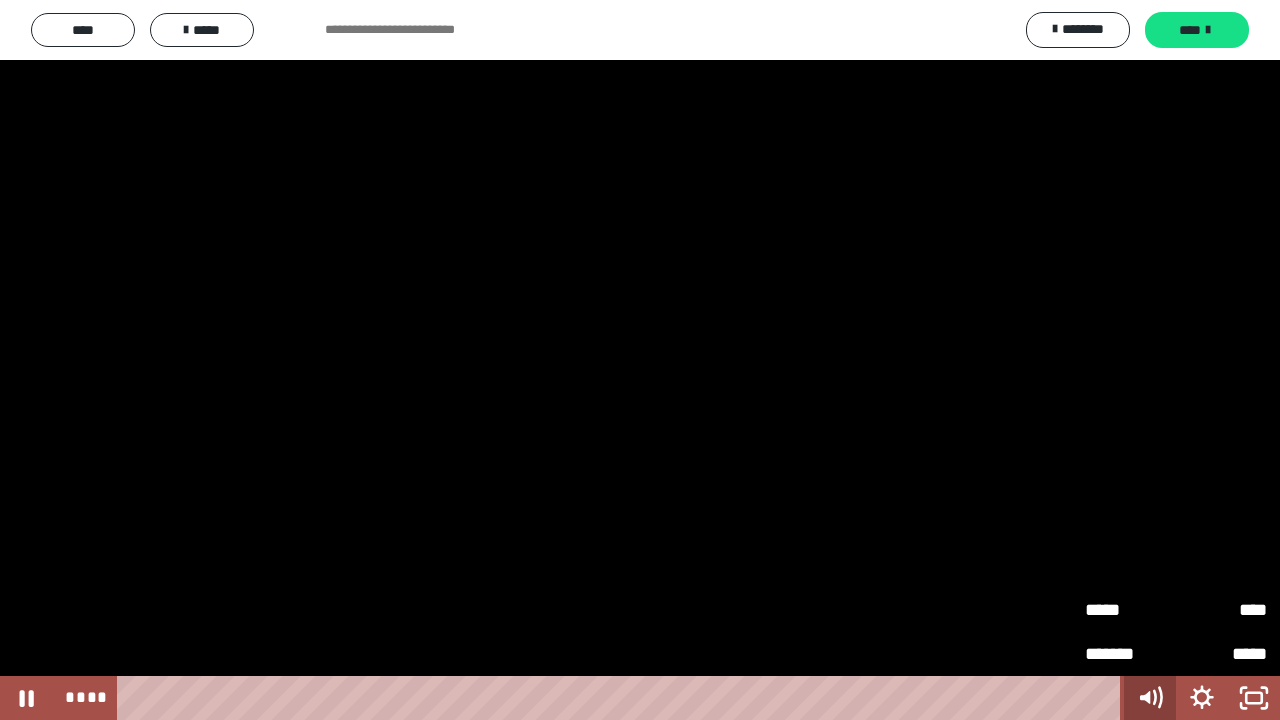 click 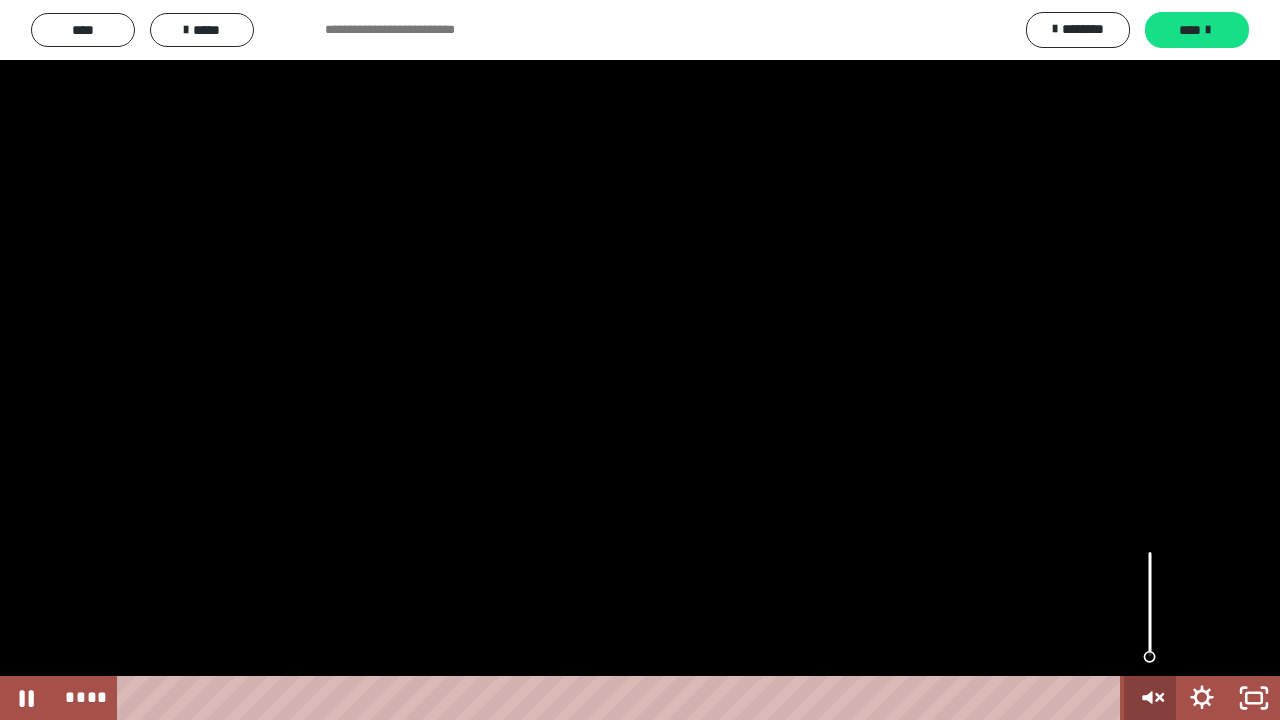click 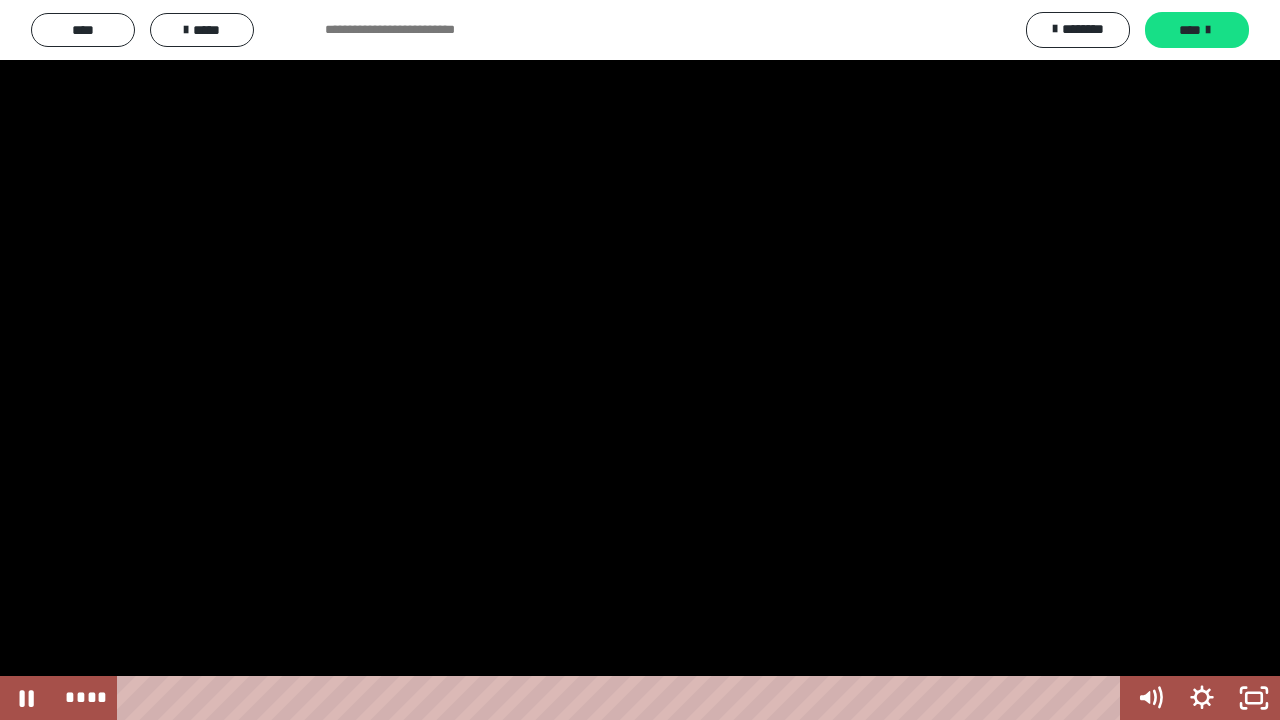 click at bounding box center (640, 360) 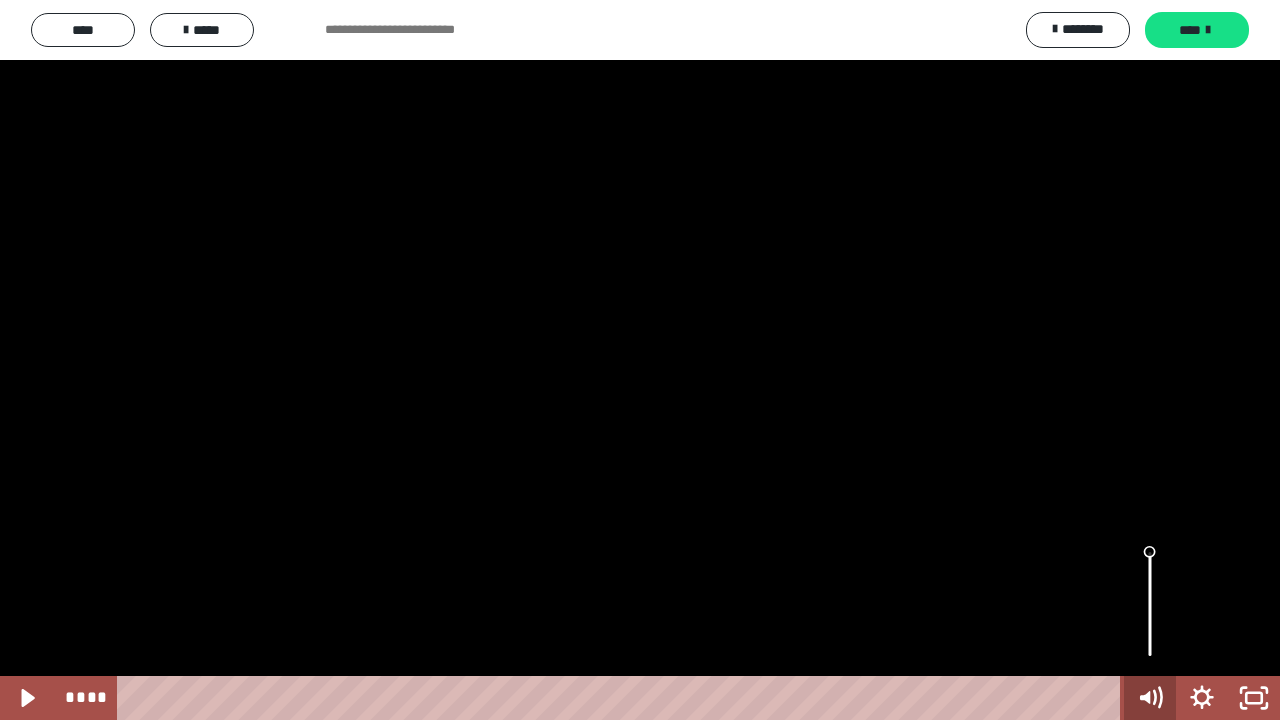 click 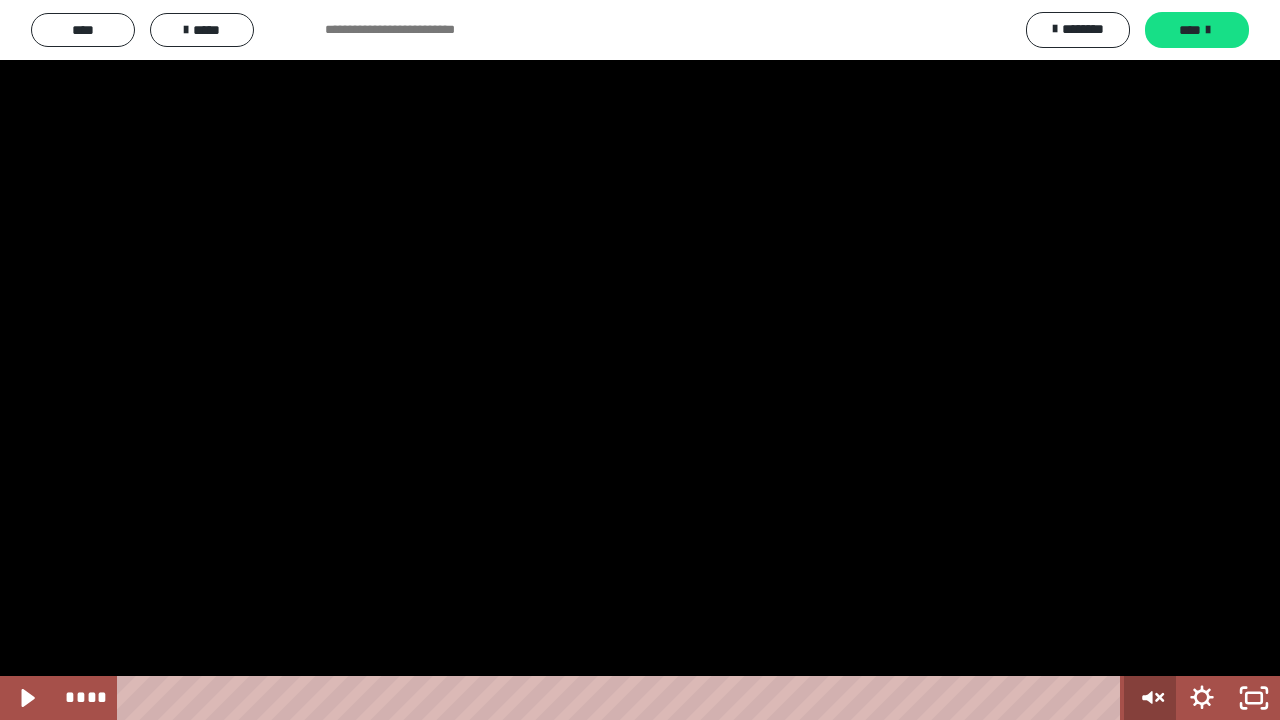 click 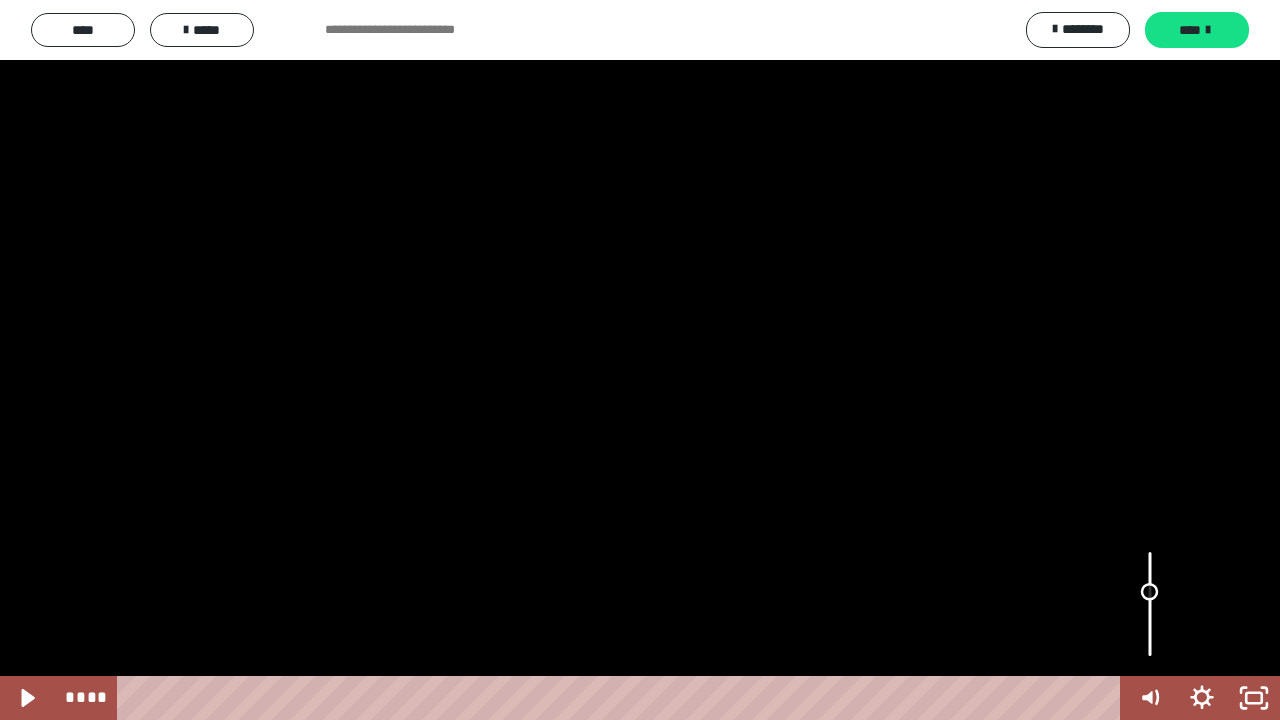 drag, startPoint x: 1153, startPoint y: 557, endPoint x: 1162, endPoint y: 592, distance: 36.138622 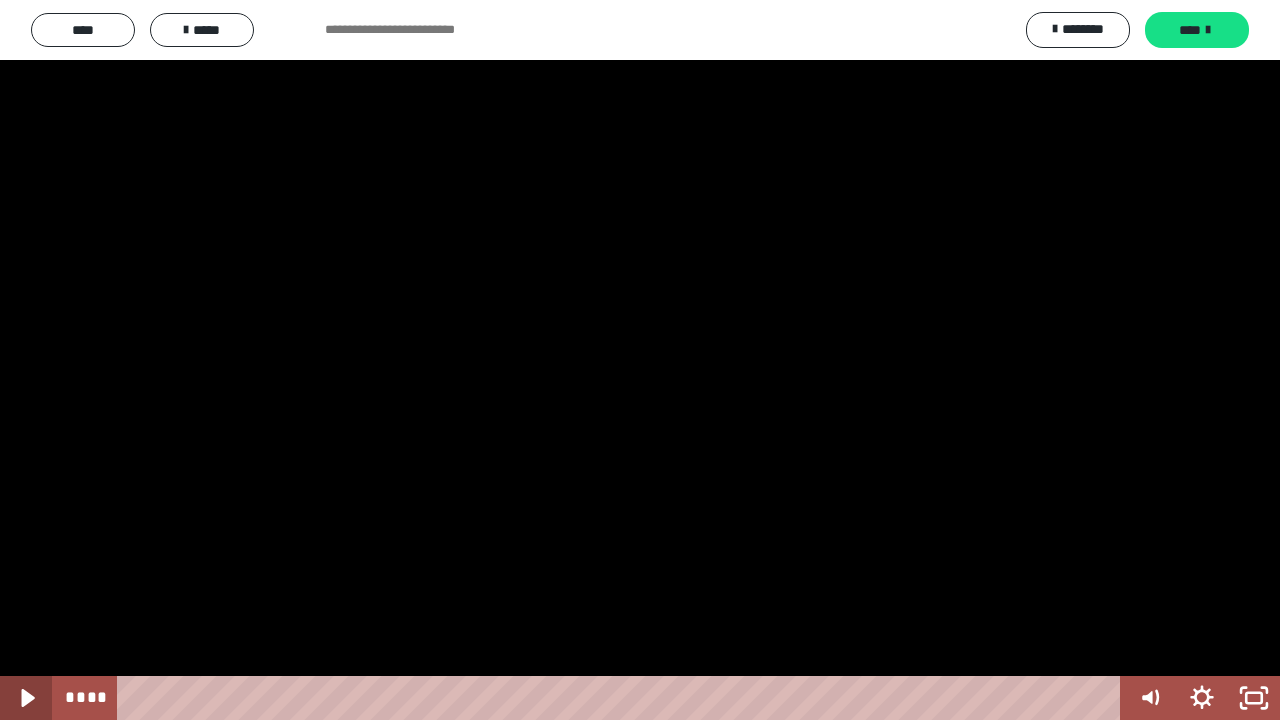 click 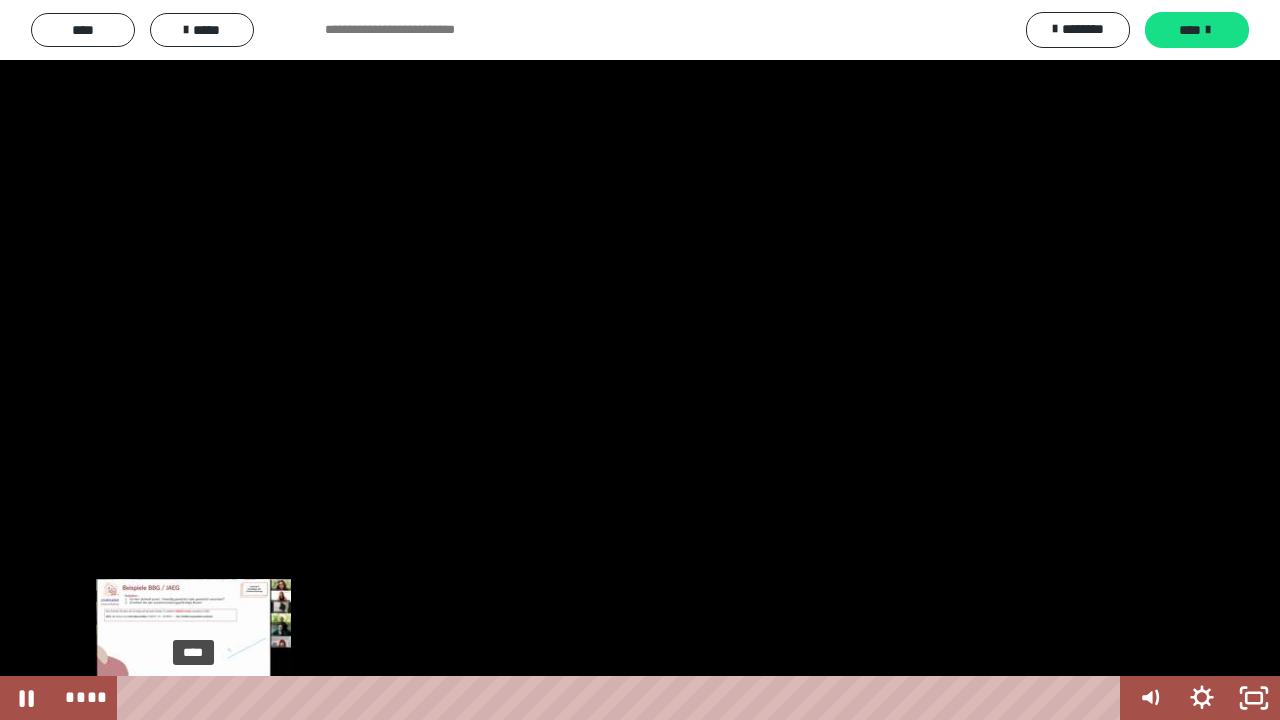 drag, startPoint x: 173, startPoint y: 700, endPoint x: 194, endPoint y: 700, distance: 21 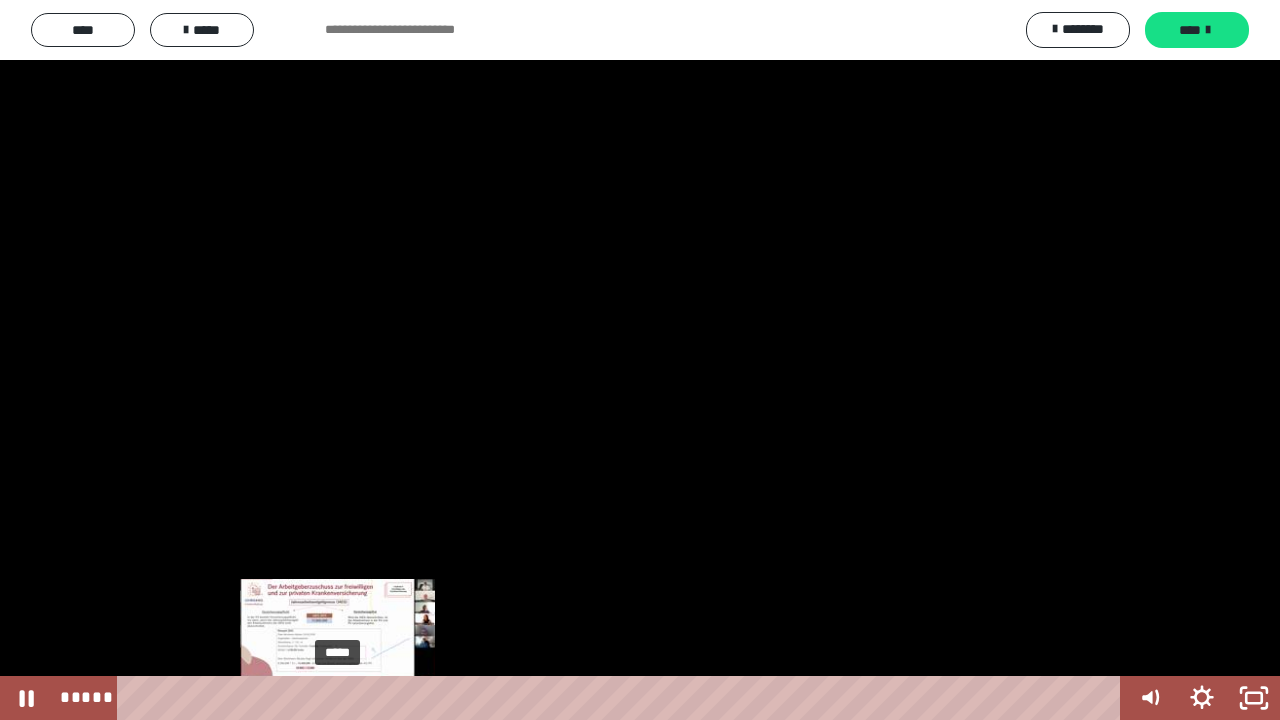 drag, startPoint x: 203, startPoint y: 700, endPoint x: 340, endPoint y: 702, distance: 137.0146 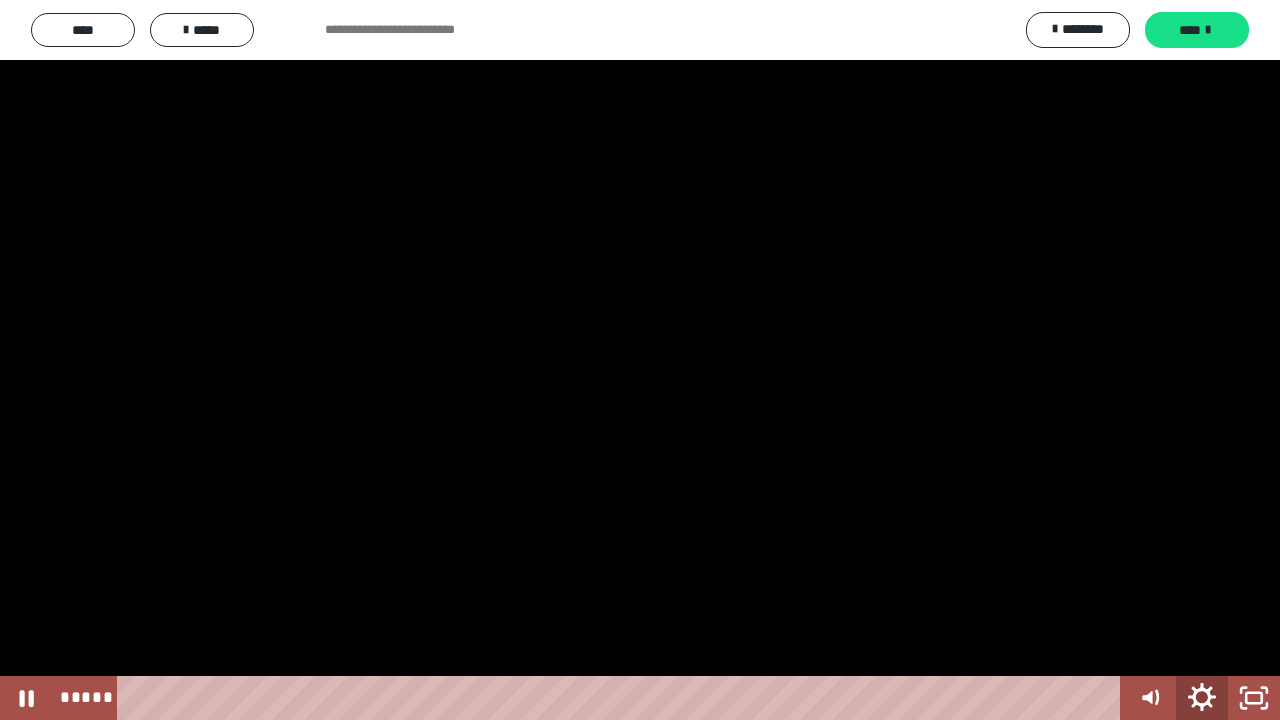click 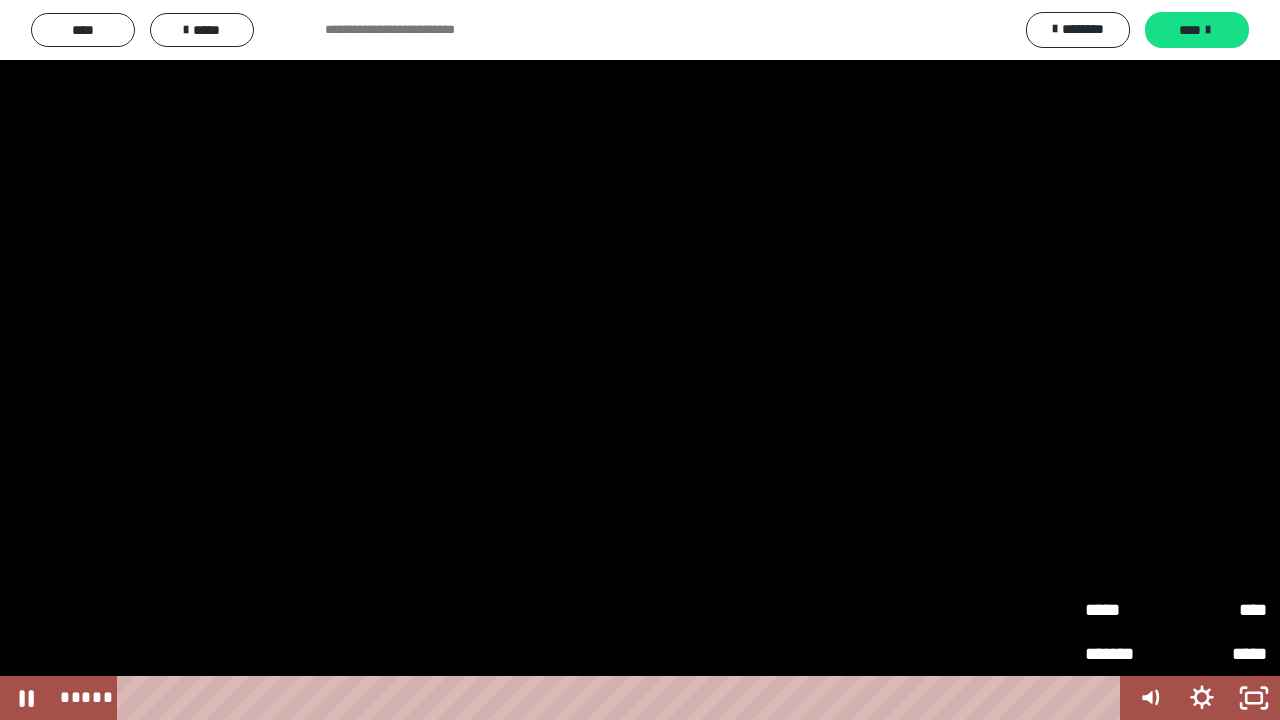 click on "****" at bounding box center [1221, 601] 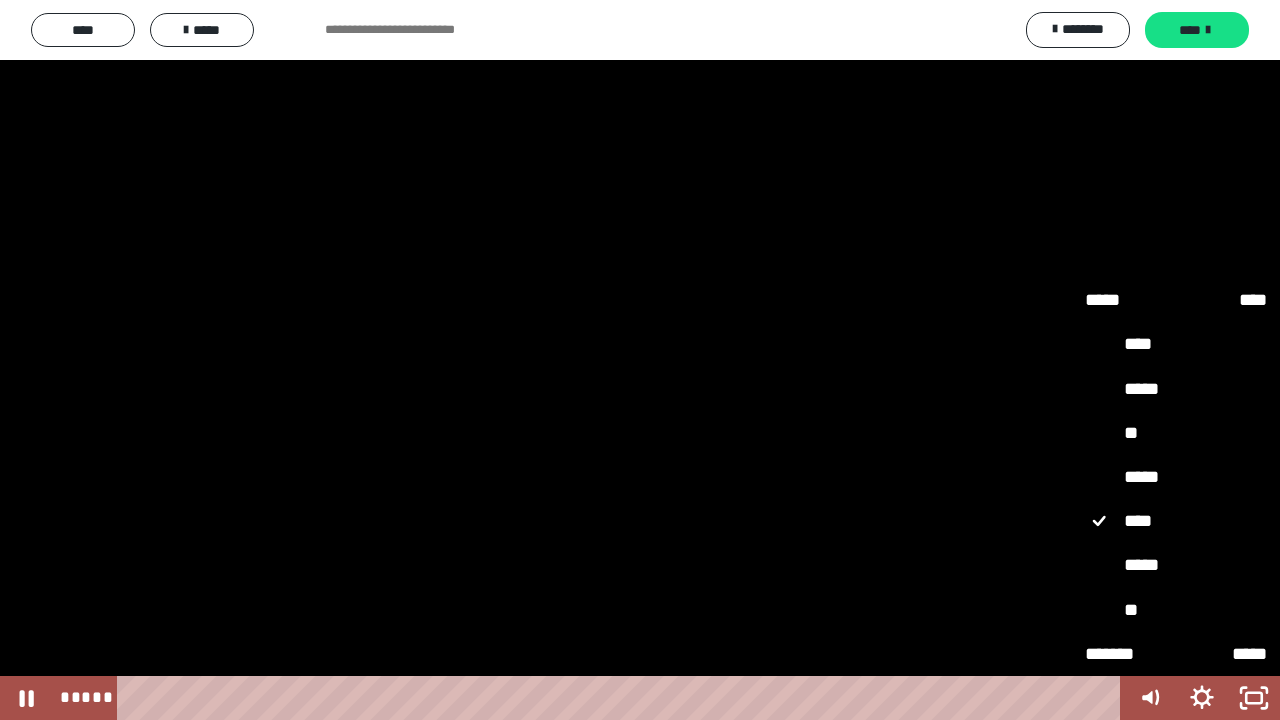 click on "**" at bounding box center [1176, 433] 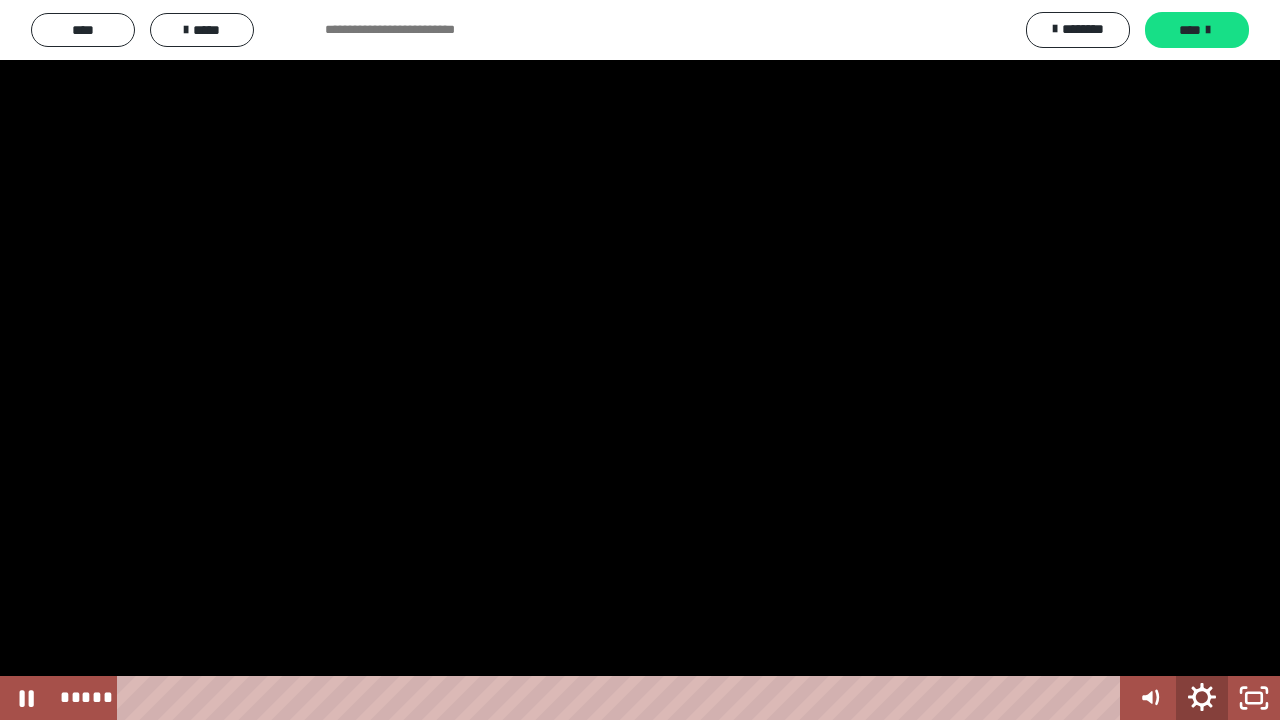 click 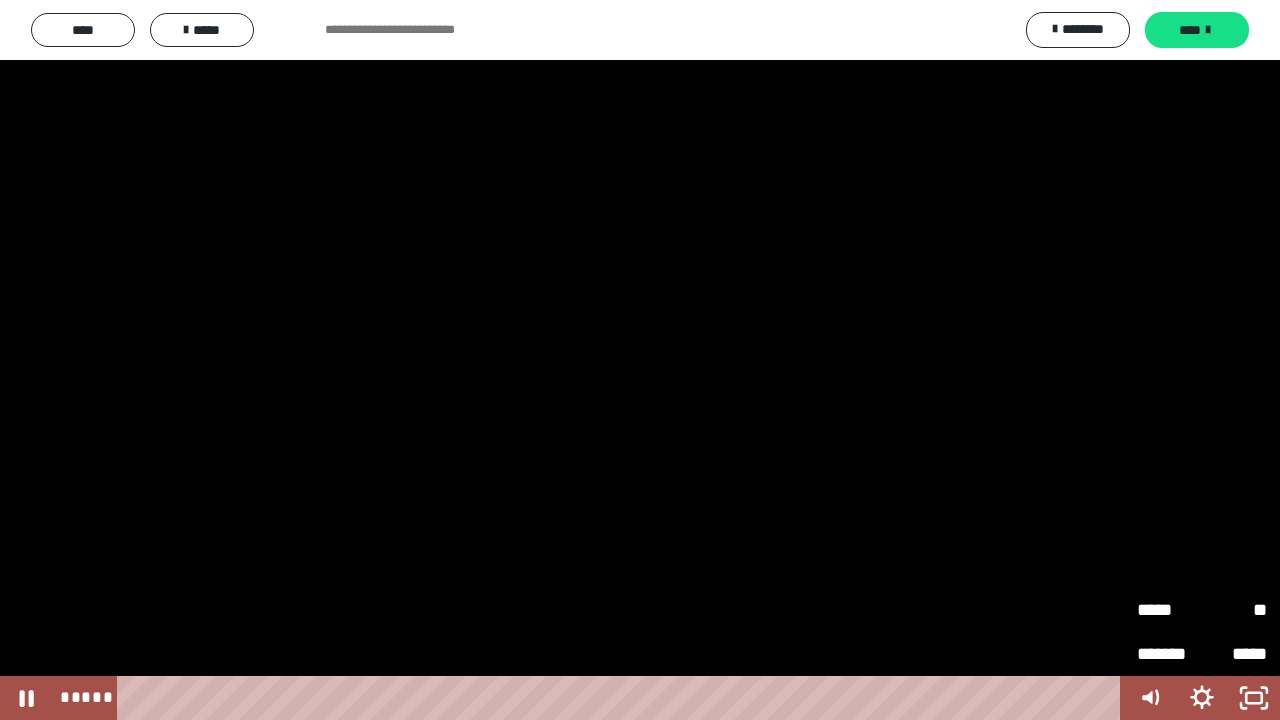 click on "*****" at bounding box center [1169, 601] 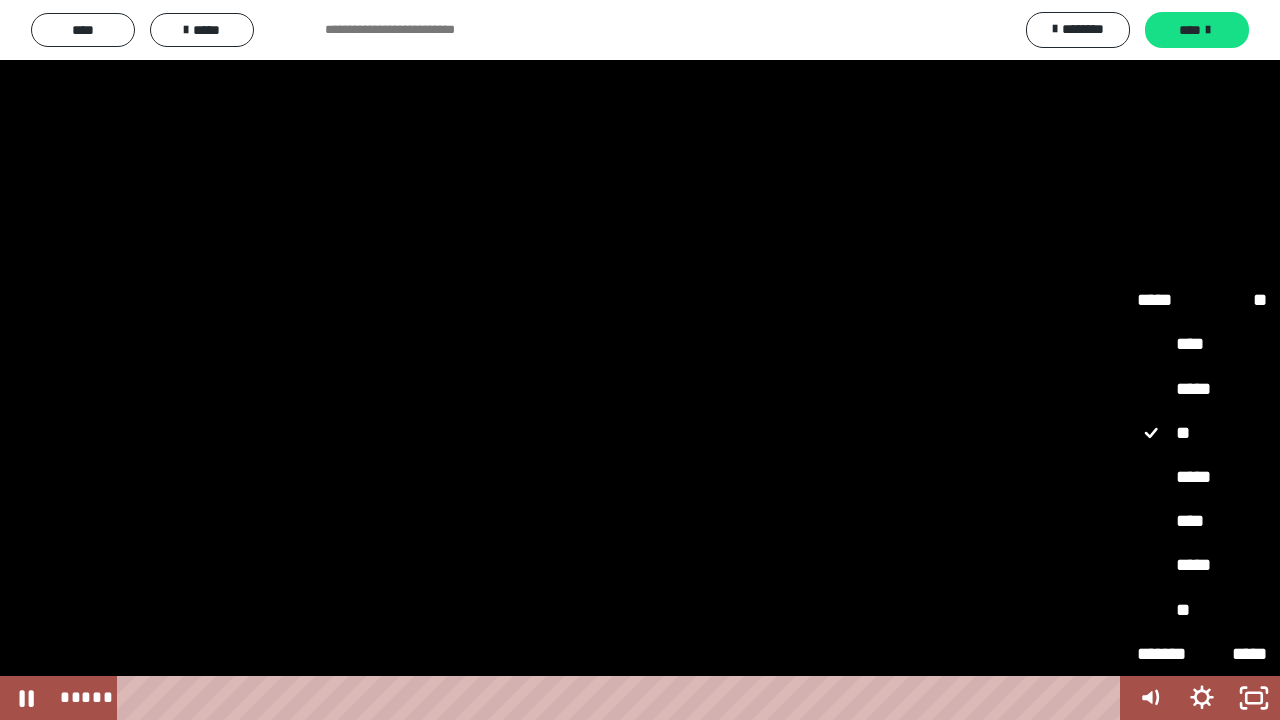 click on "*****" at bounding box center [1202, 477] 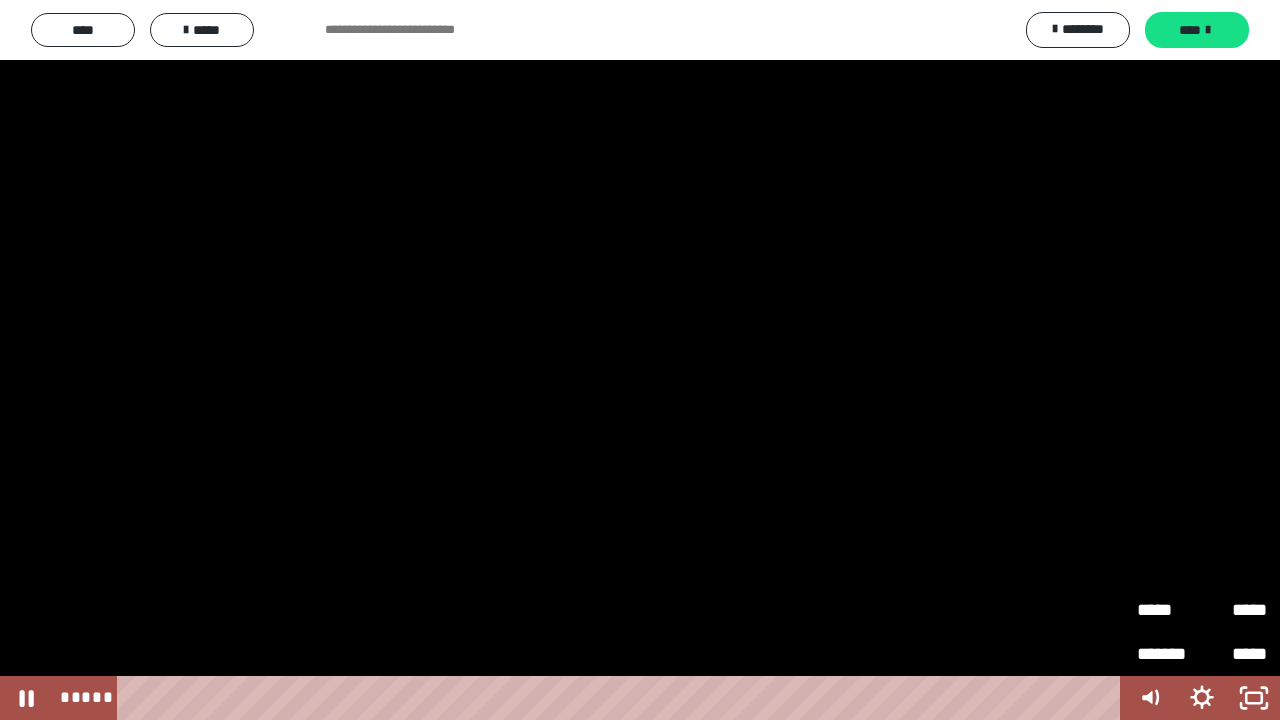 click at bounding box center [640, 360] 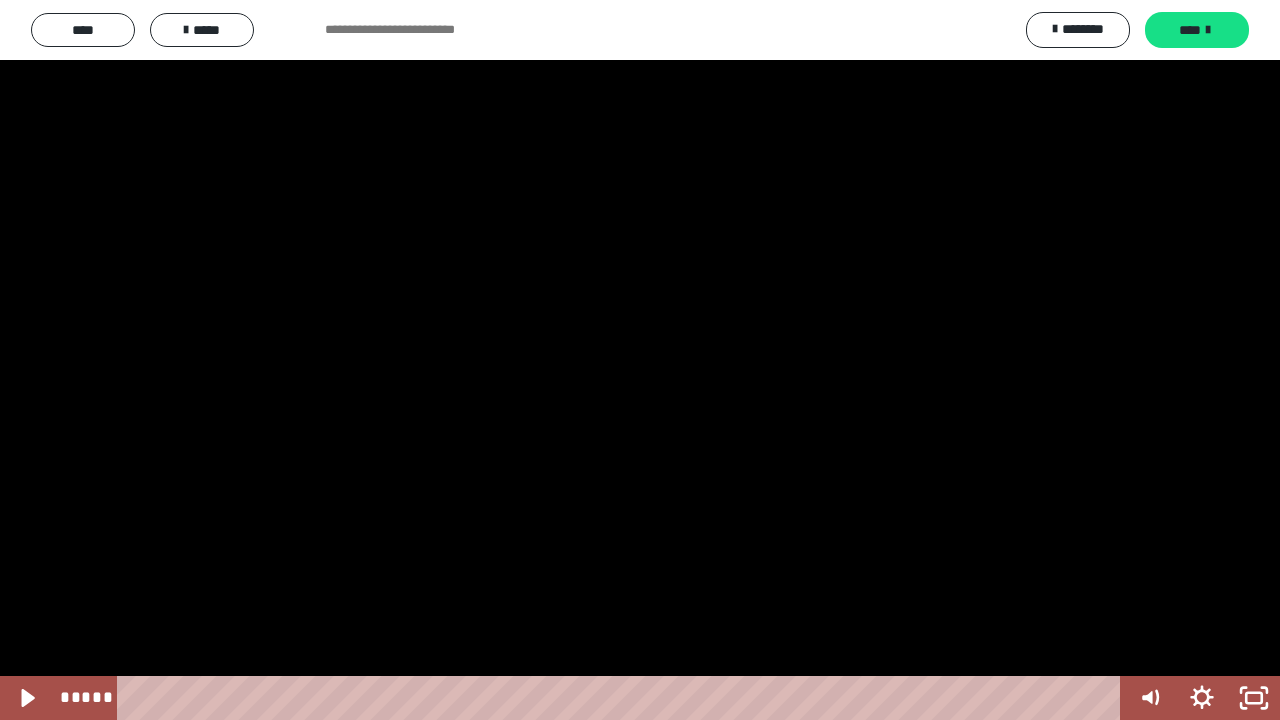 click at bounding box center (640, 360) 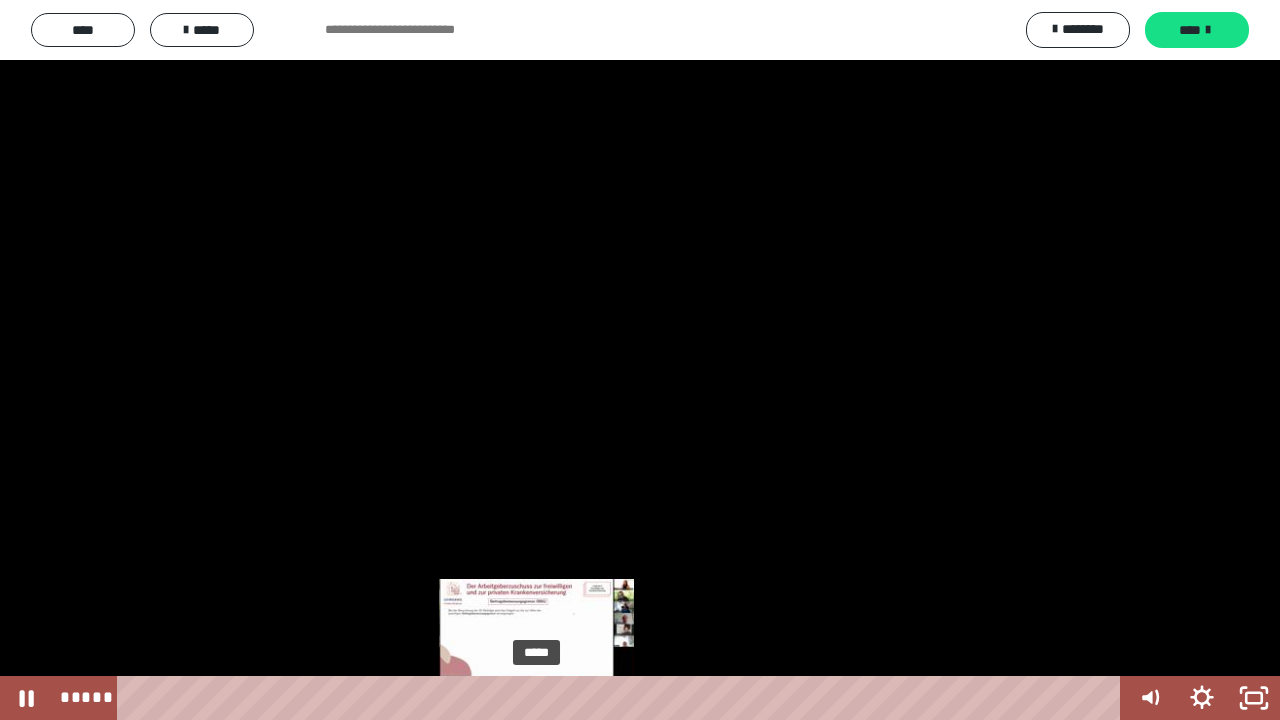 drag, startPoint x: 515, startPoint y: 700, endPoint x: 540, endPoint y: 698, distance: 25.079872 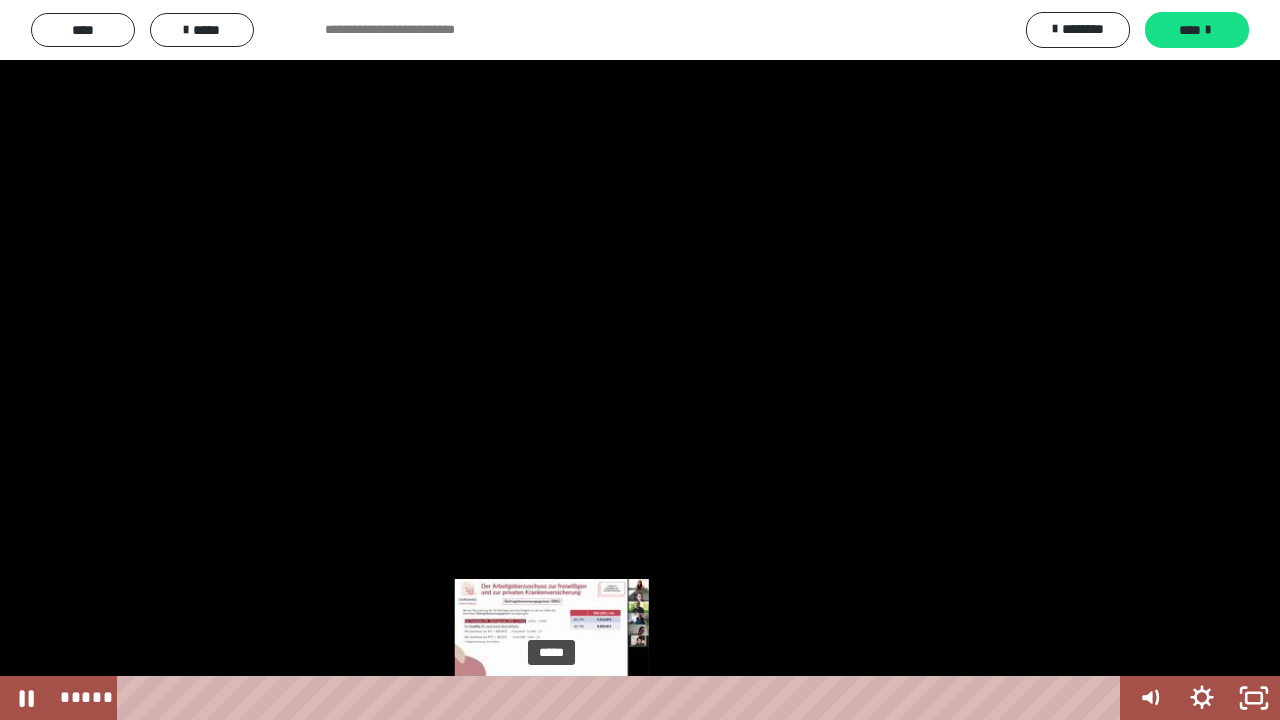 drag, startPoint x: 540, startPoint y: 698, endPoint x: 562, endPoint y: 698, distance: 22 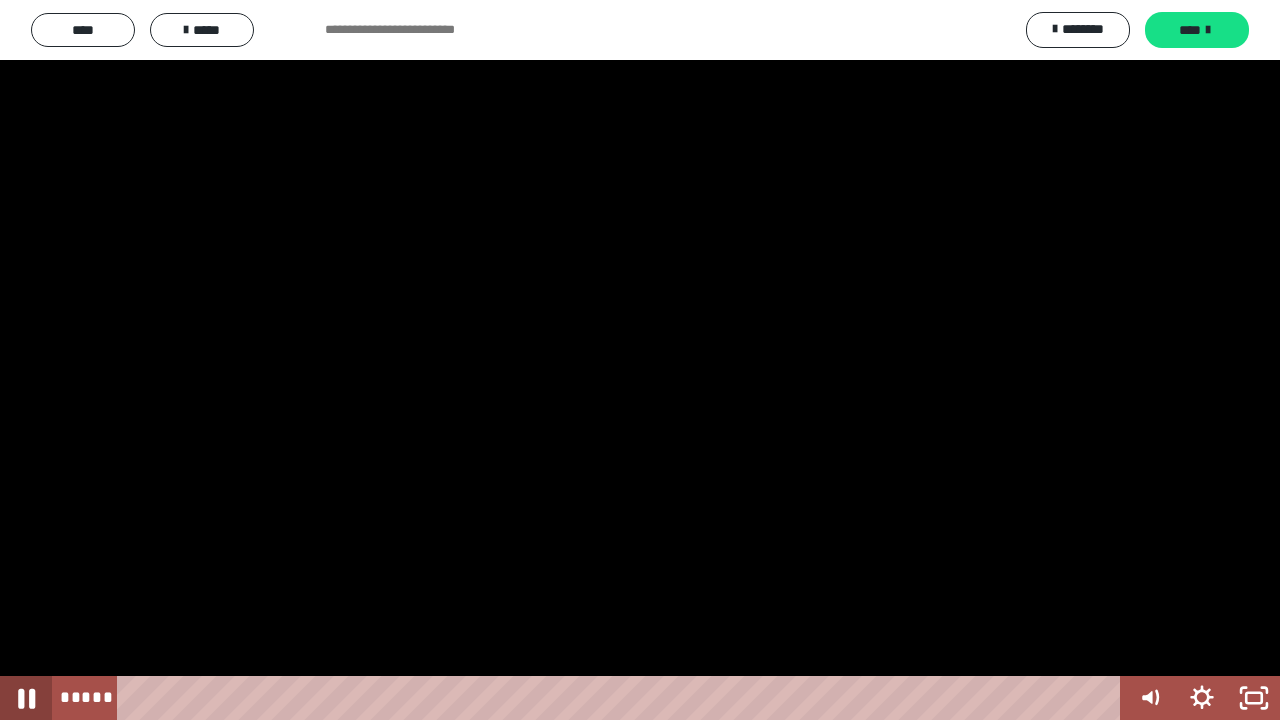 click 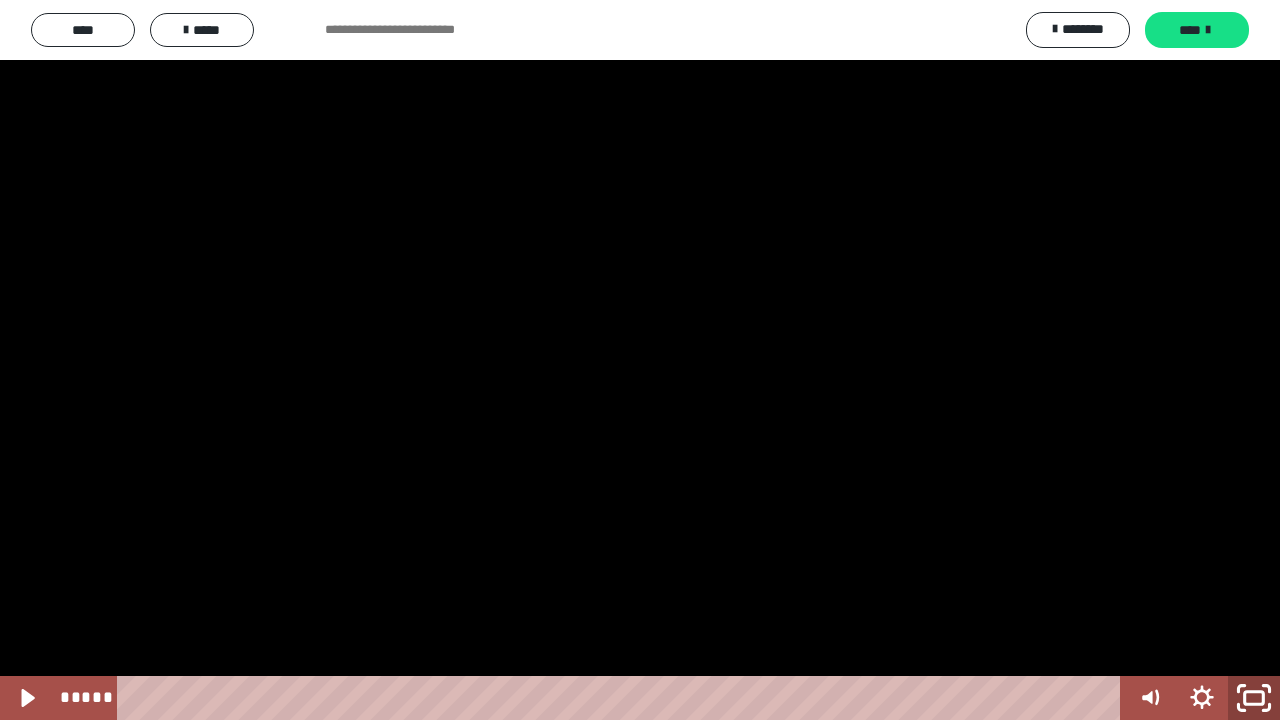 click 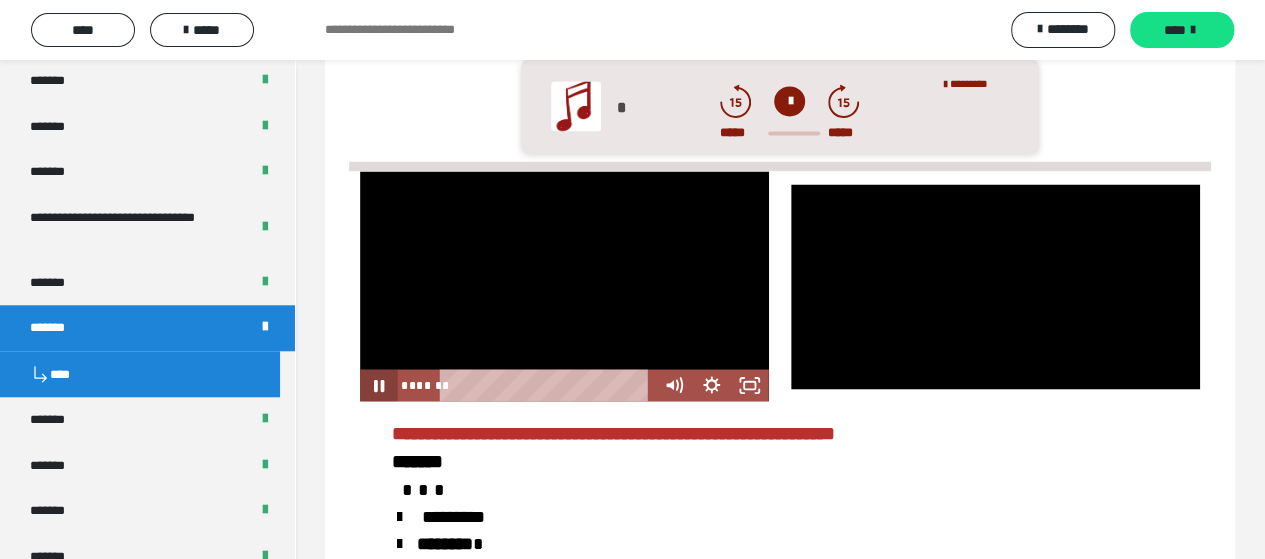 click 